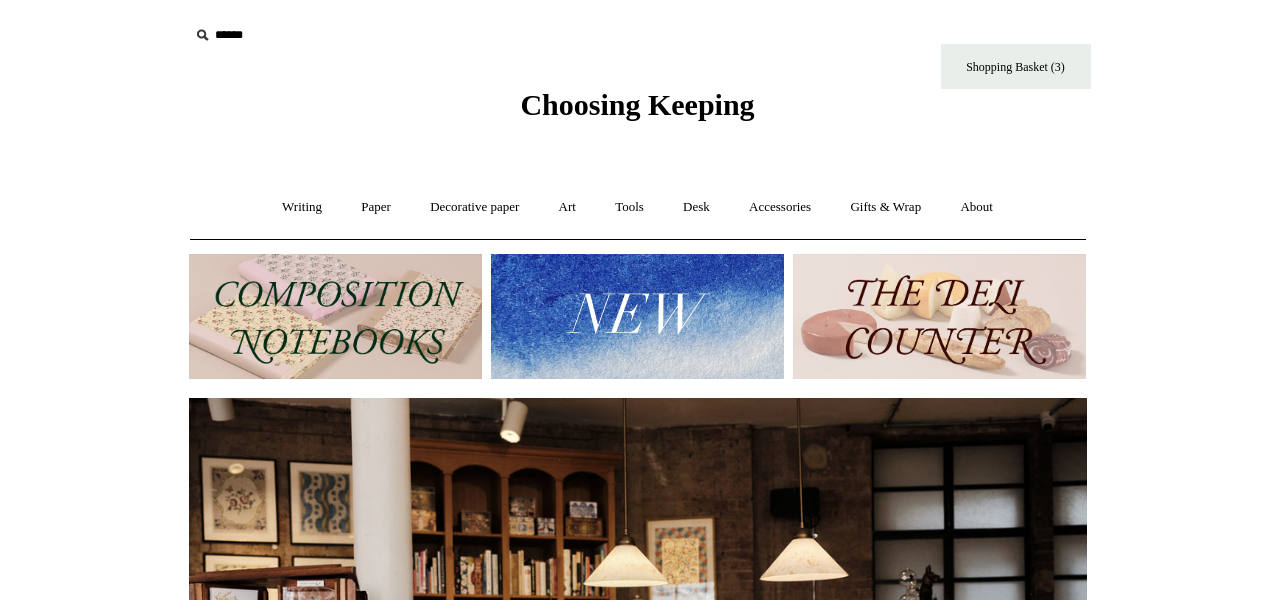 scroll, scrollTop: 0, scrollLeft: 0, axis: both 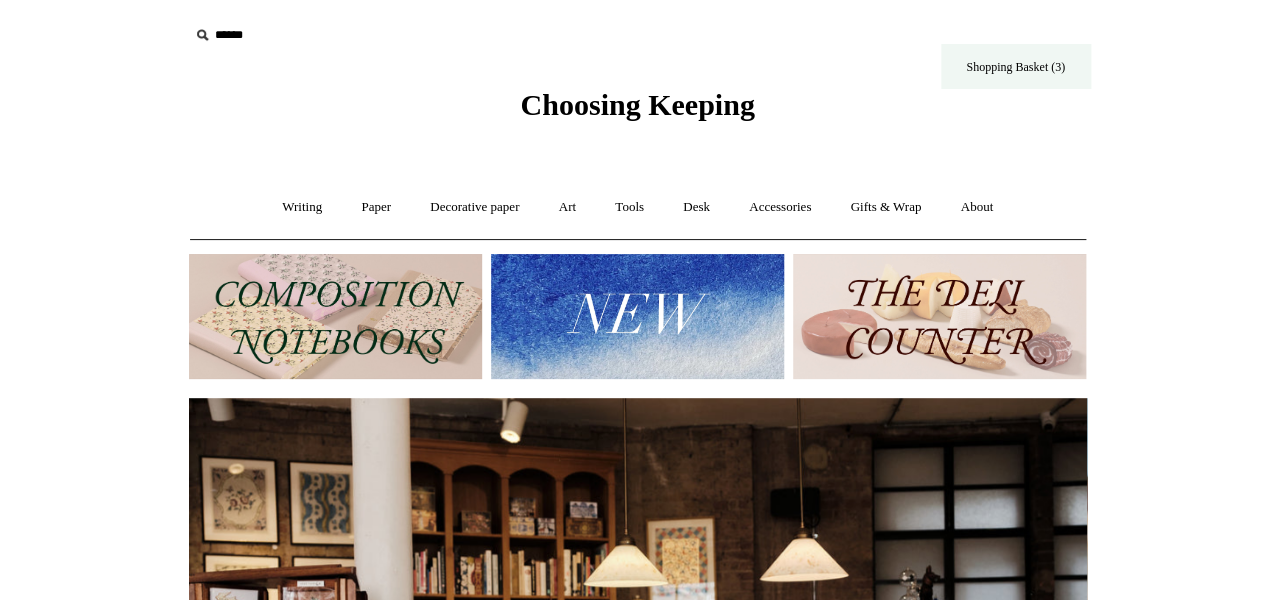 click on "Shopping Basket (3)" at bounding box center (1016, 66) 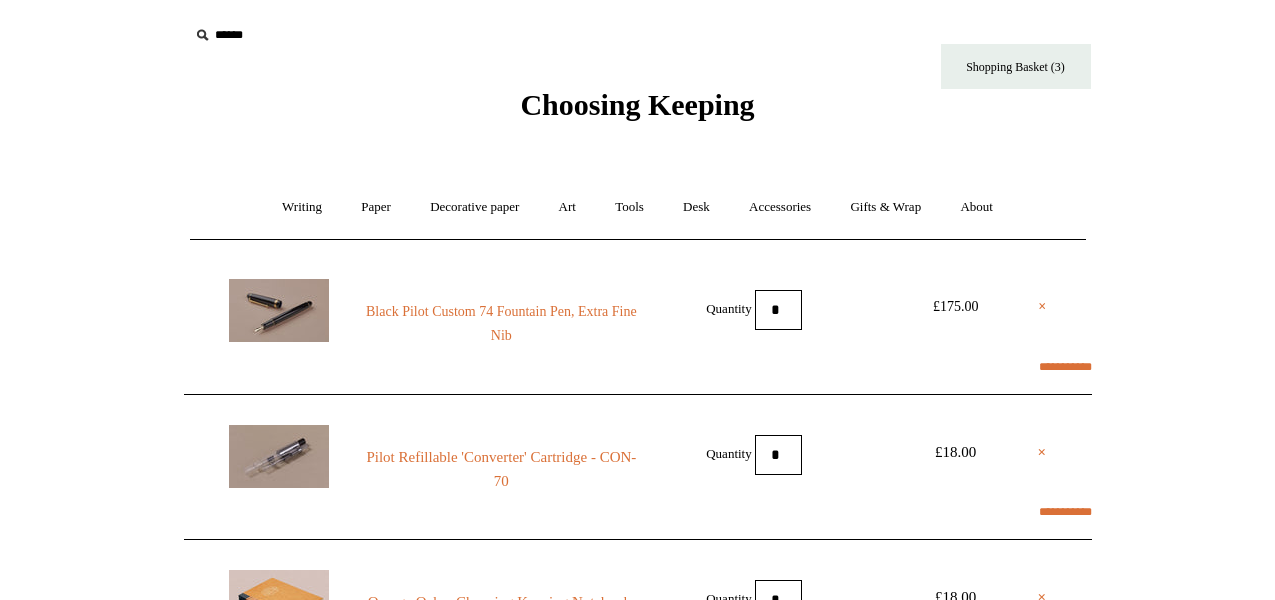 scroll, scrollTop: 0, scrollLeft: 0, axis: both 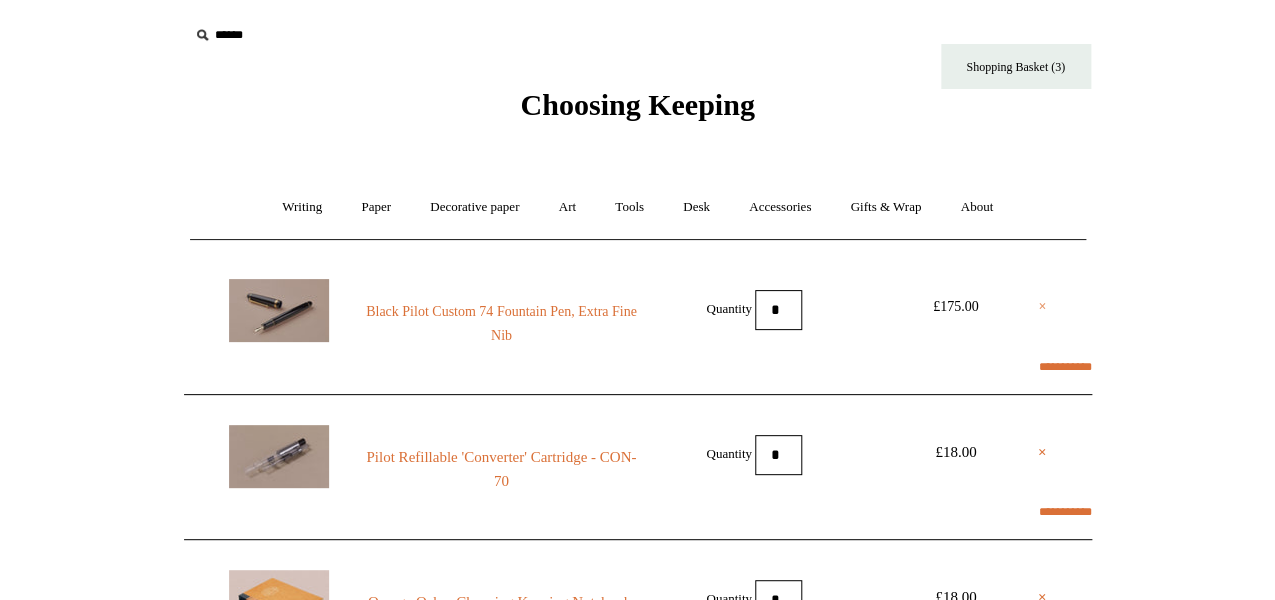 click on "×" at bounding box center (1042, 307) 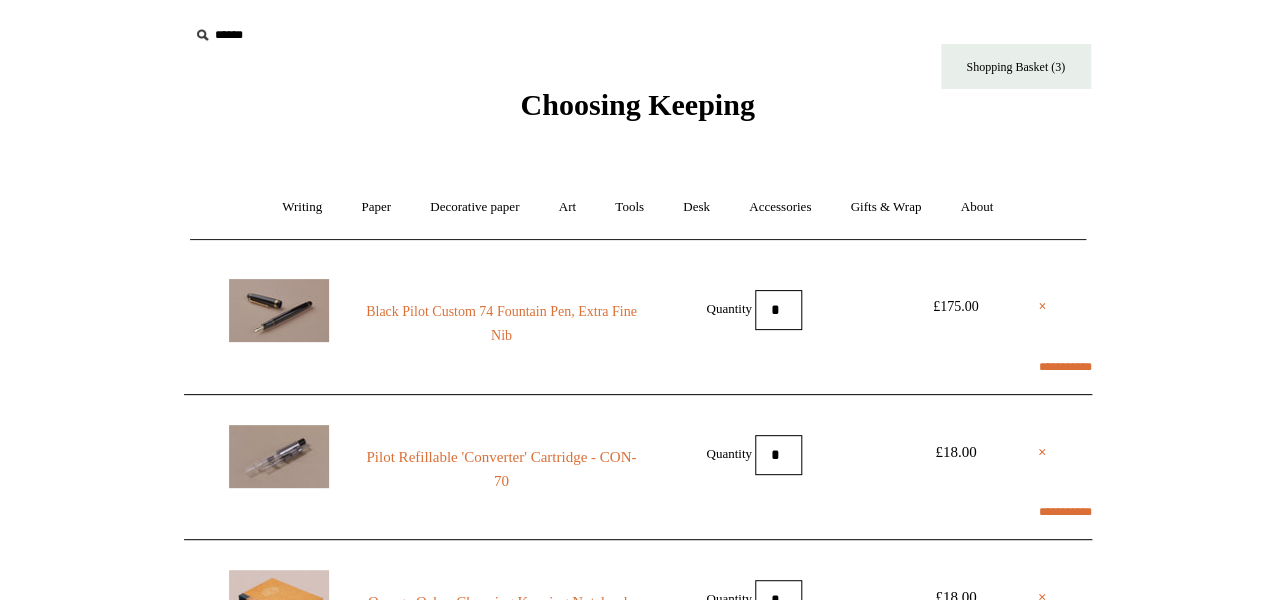 select on "**********" 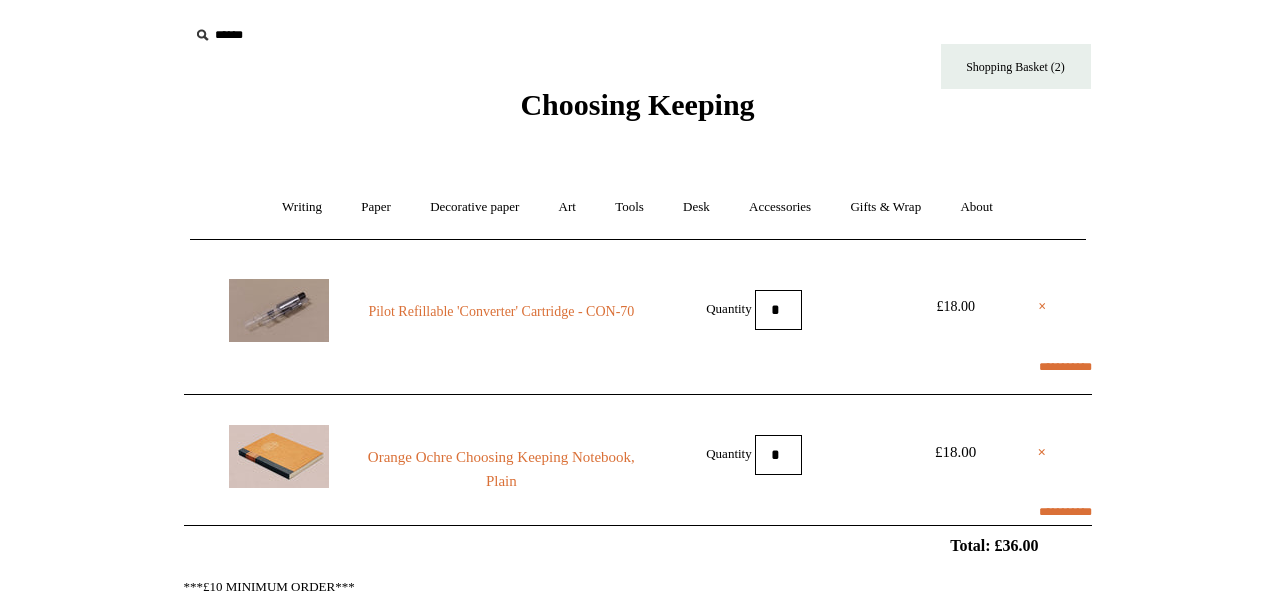 scroll, scrollTop: 0, scrollLeft: 0, axis: both 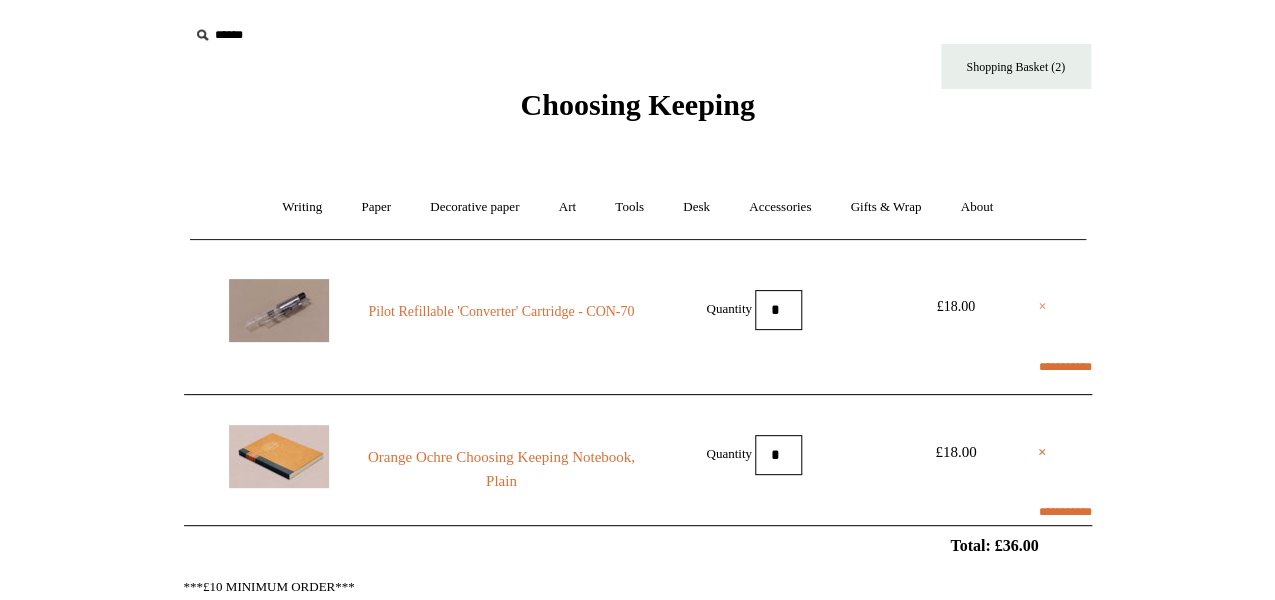 click on "×" at bounding box center [1042, 307] 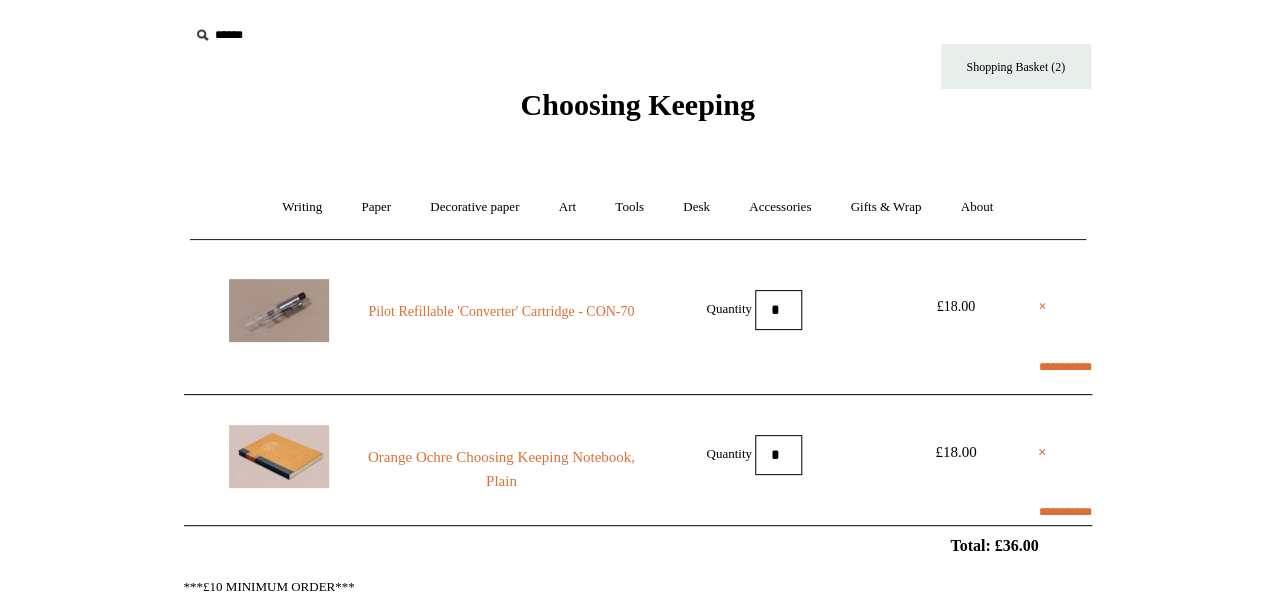 select on "**********" 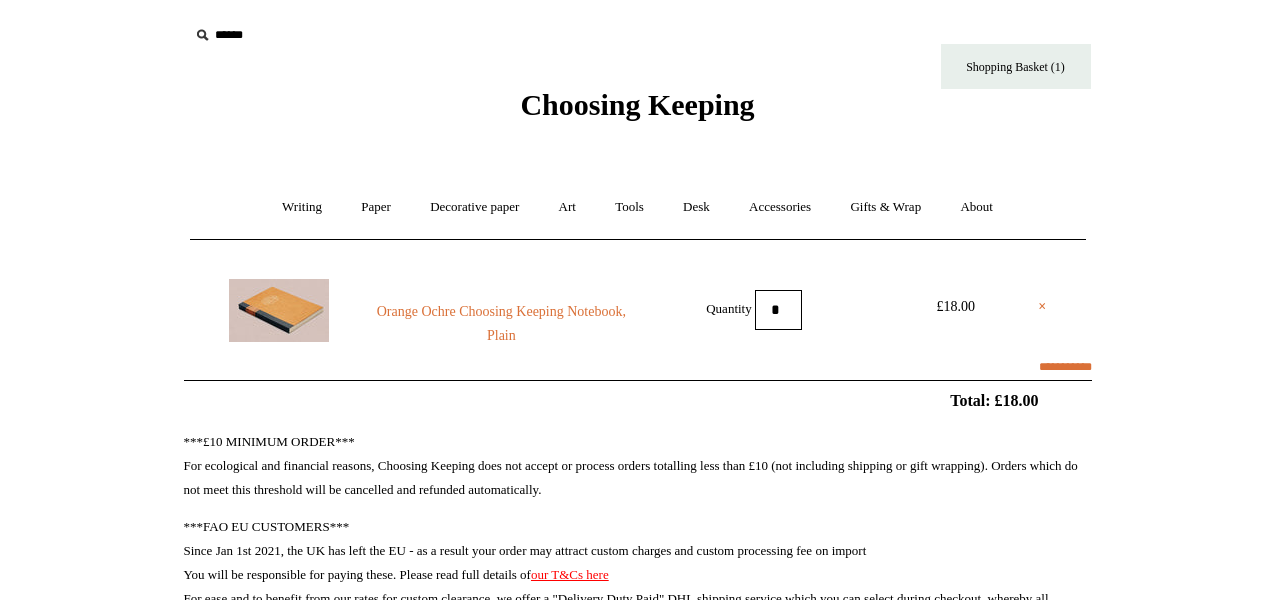 scroll, scrollTop: 0, scrollLeft: 0, axis: both 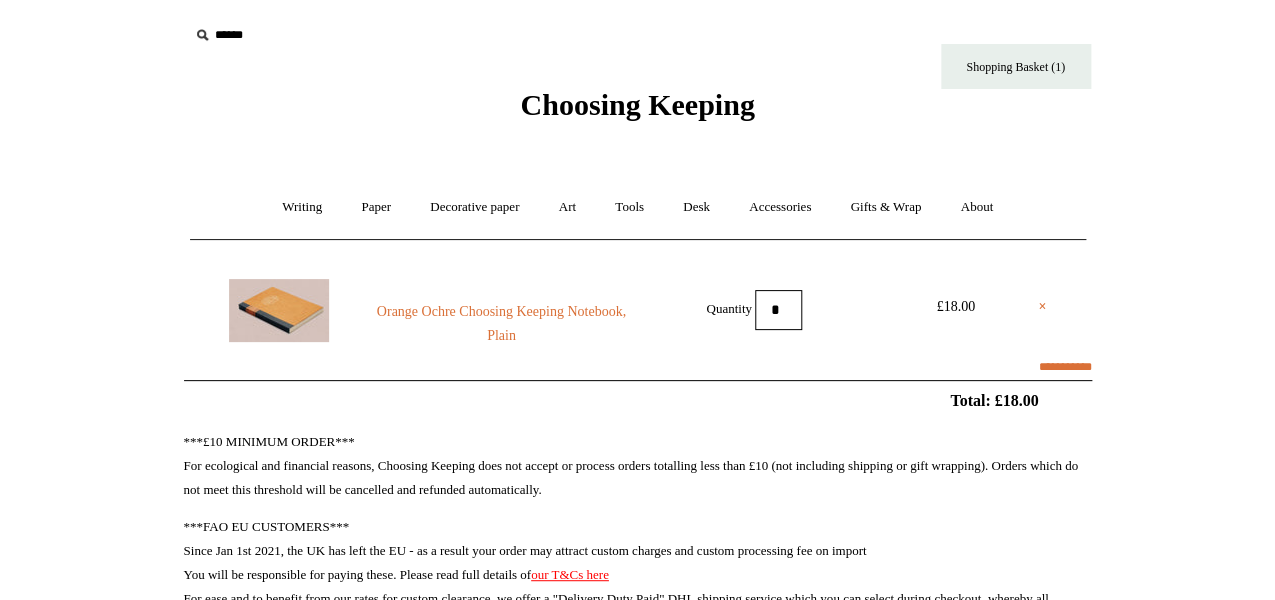 click on "×
Orange Ochre Choosing Keeping Notebook, Plain
Quantity
*
£18.00" at bounding box center [638, 310] 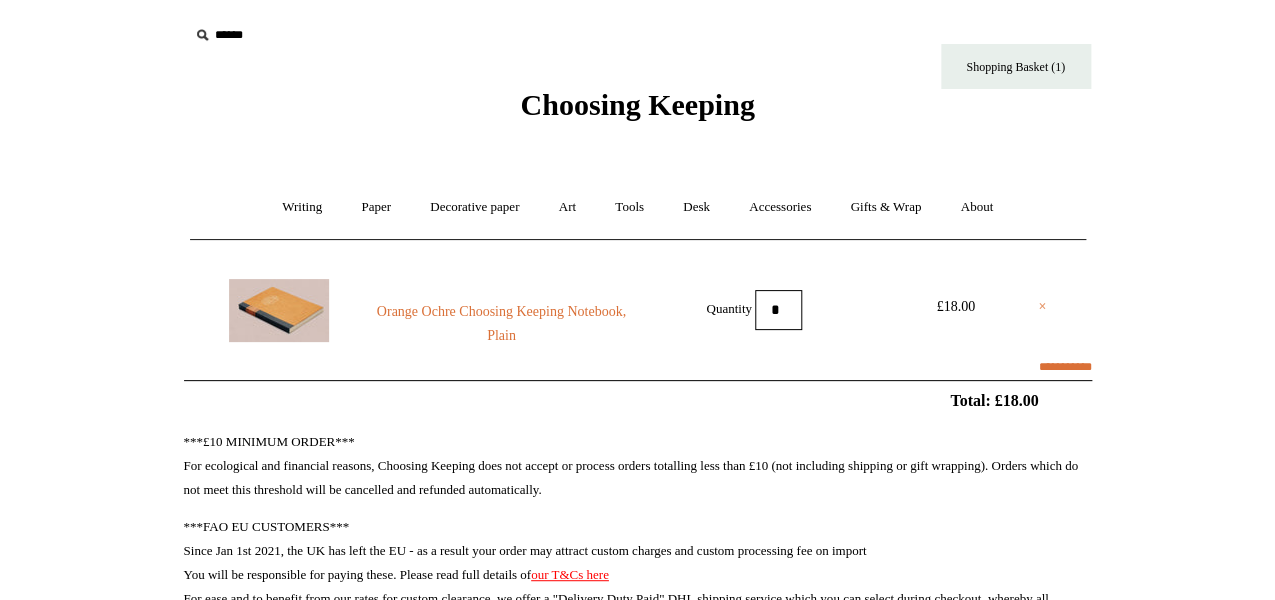 click on "×" at bounding box center (1042, 307) 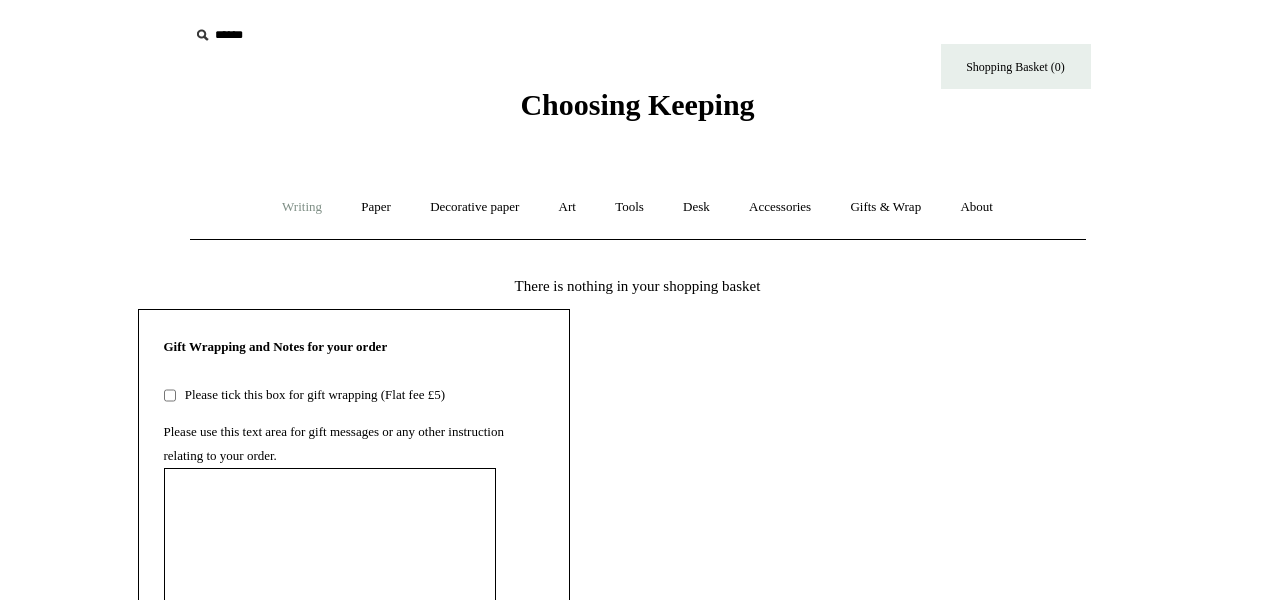 scroll, scrollTop: 0, scrollLeft: 0, axis: both 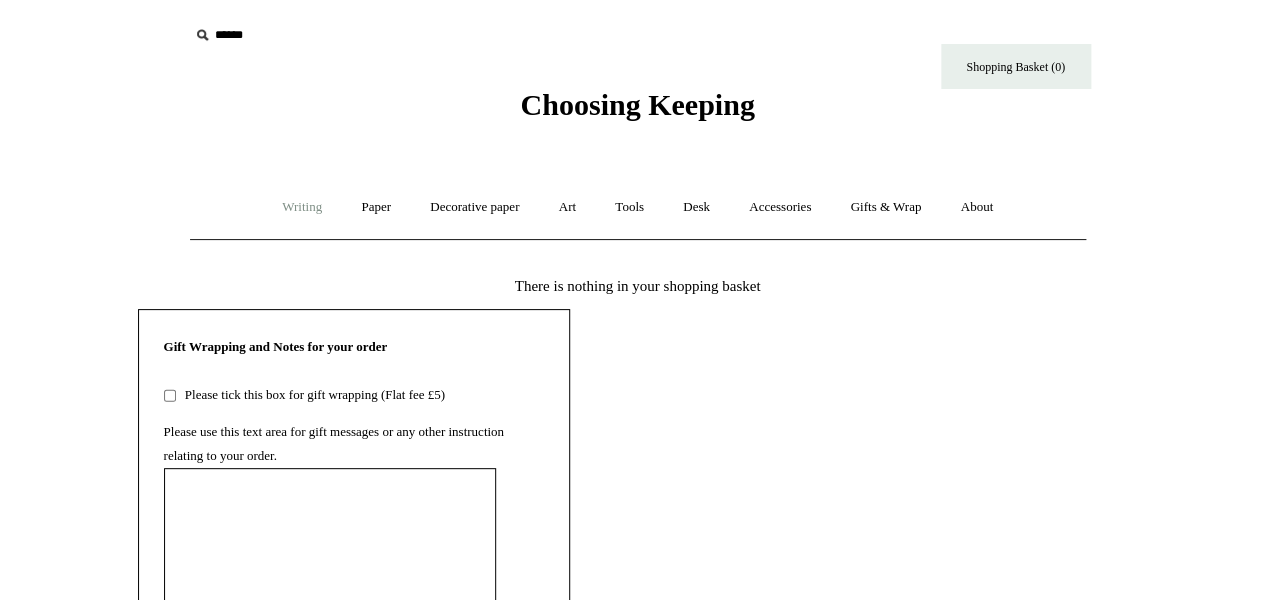 click on "Writing +" at bounding box center (302, 207) 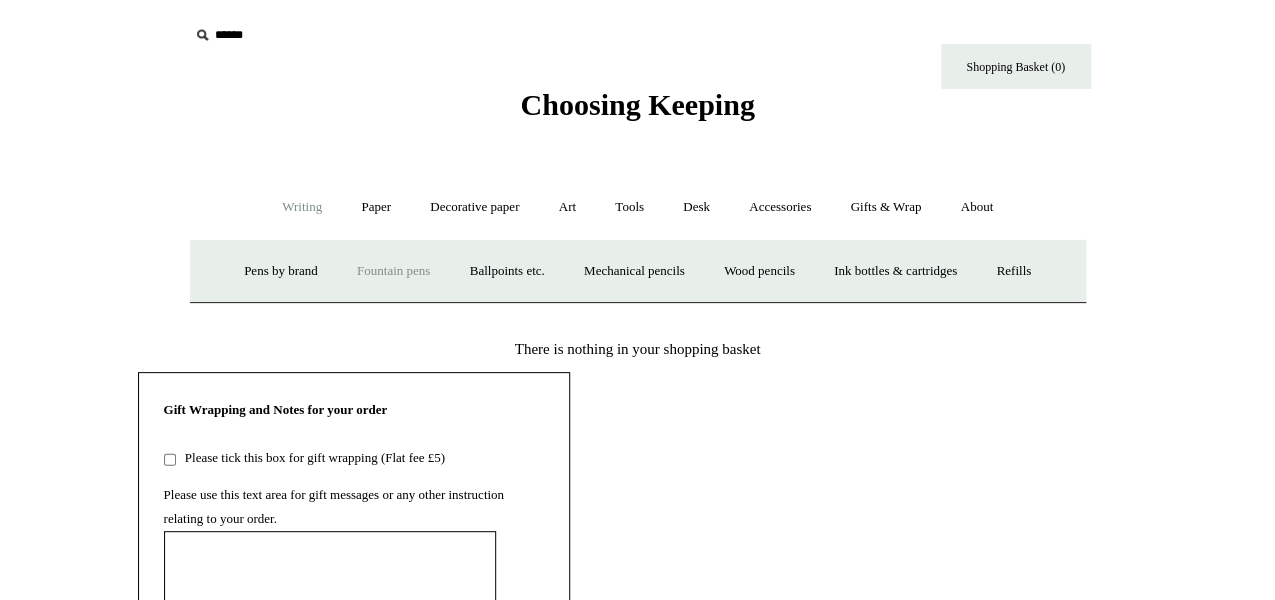 click on "Fountain pens +" at bounding box center [393, 271] 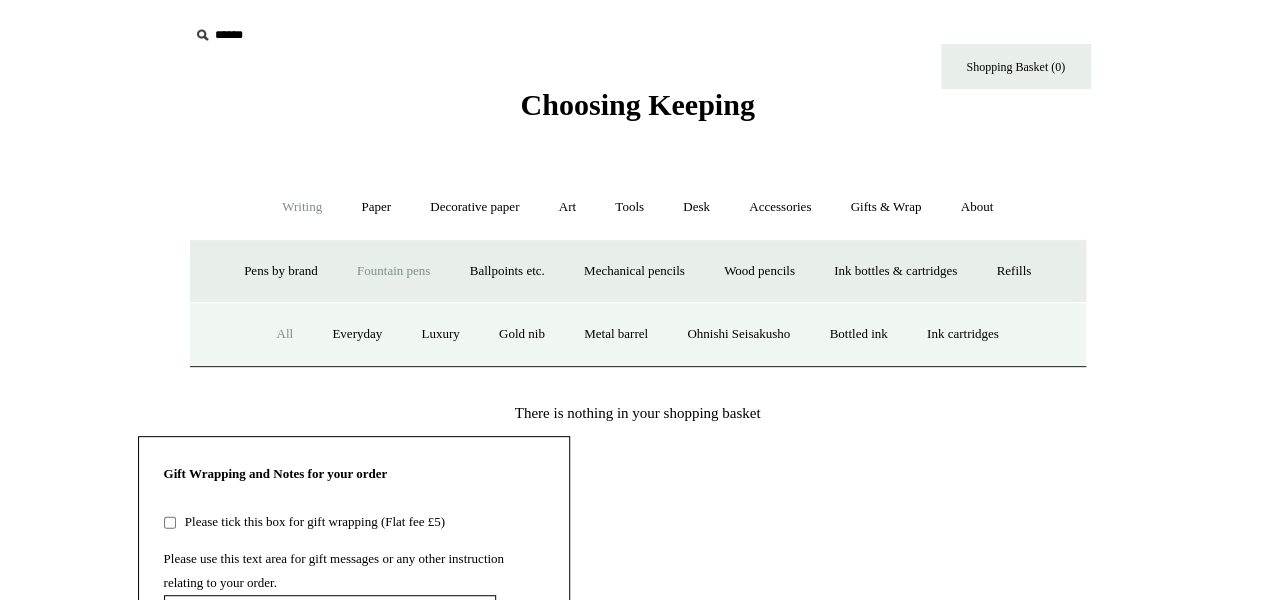 click on "All" at bounding box center [284, 334] 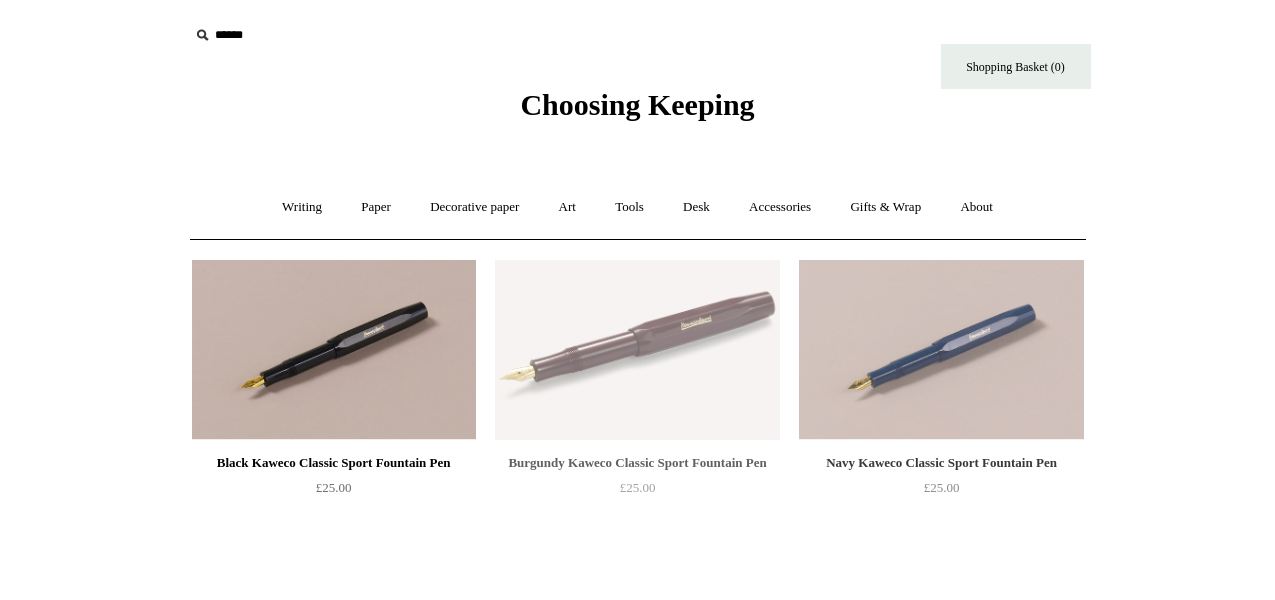 scroll, scrollTop: 0, scrollLeft: 0, axis: both 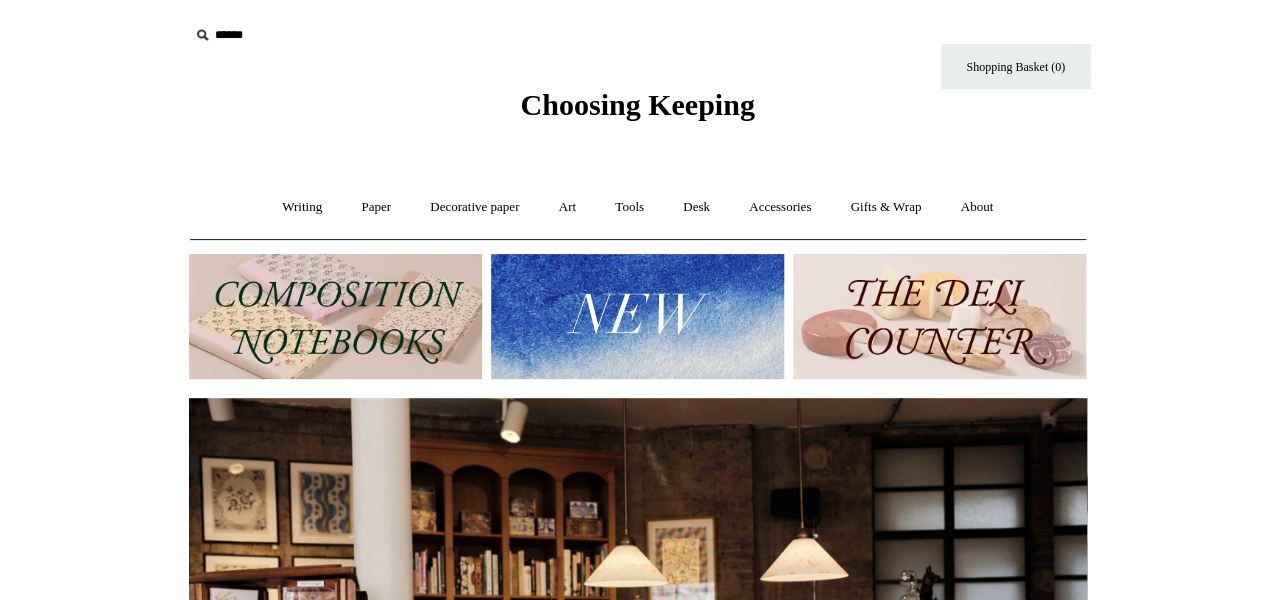 click at bounding box center (637, 316) 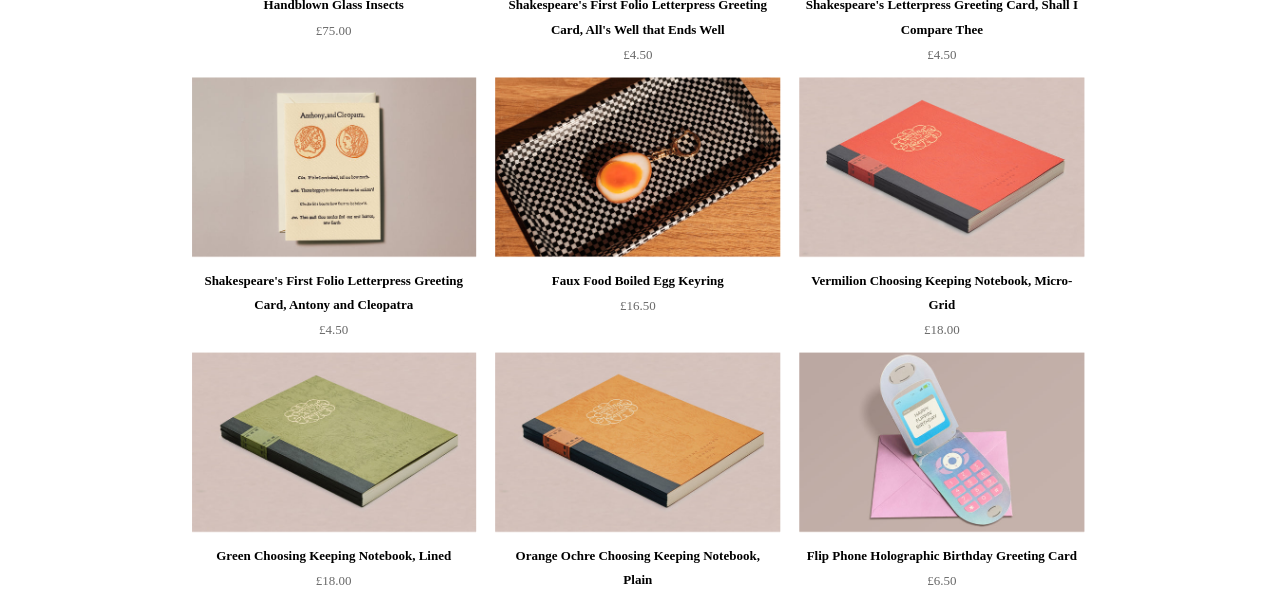 scroll, scrollTop: 4025, scrollLeft: 0, axis: vertical 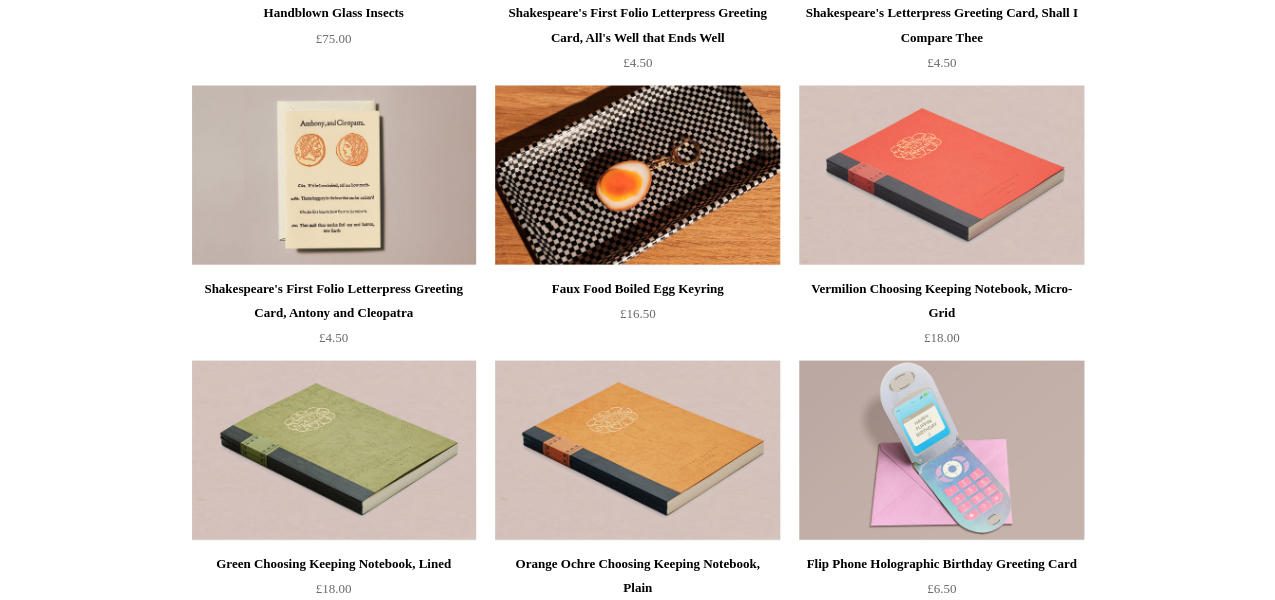 click on "Menu
Choosing Keeping
*
Shipping Information
Shopping Basket (0)
*
⤺
+ +" at bounding box center [637, -1534] 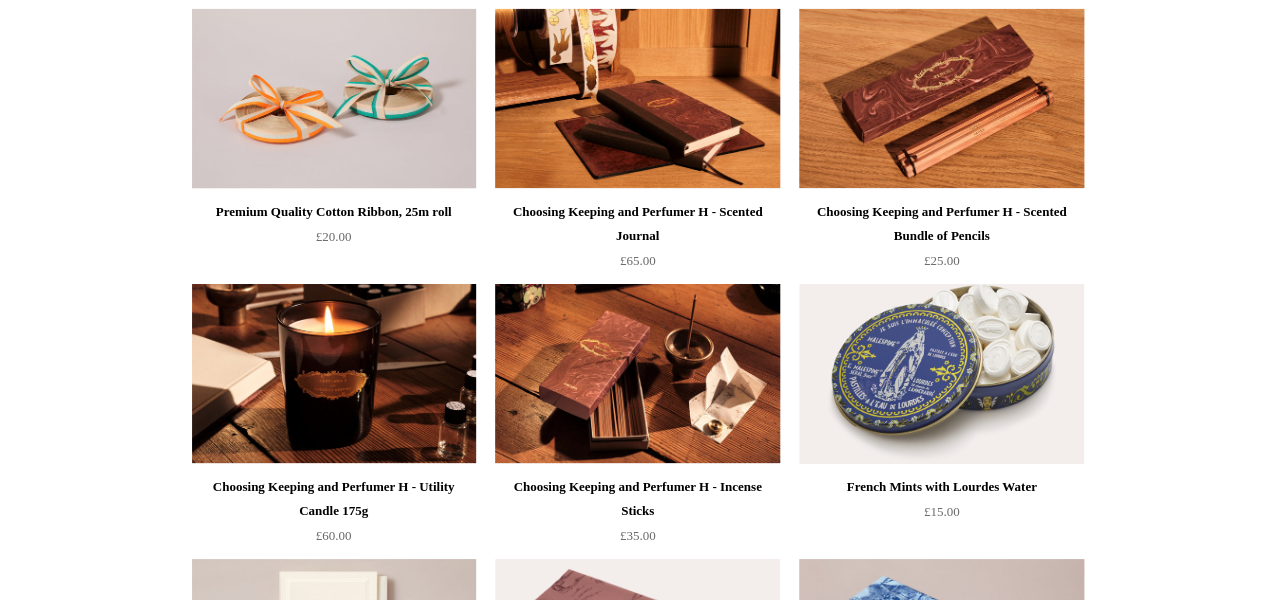 scroll, scrollTop: 1927, scrollLeft: 0, axis: vertical 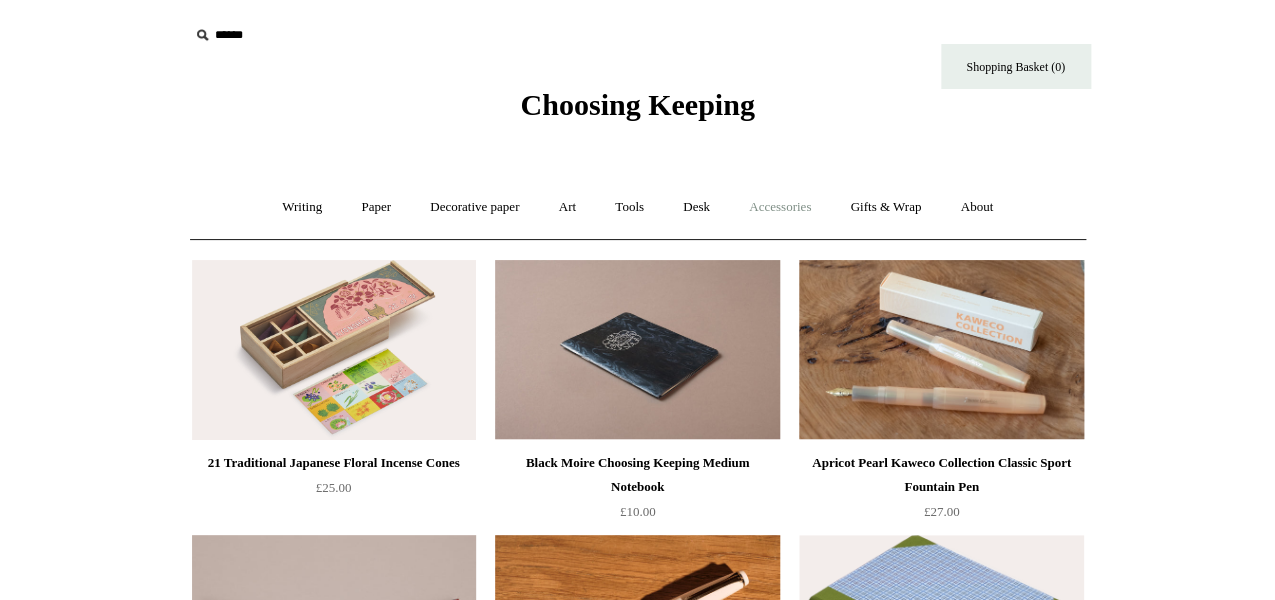 click on "Accessories +" at bounding box center (780, 207) 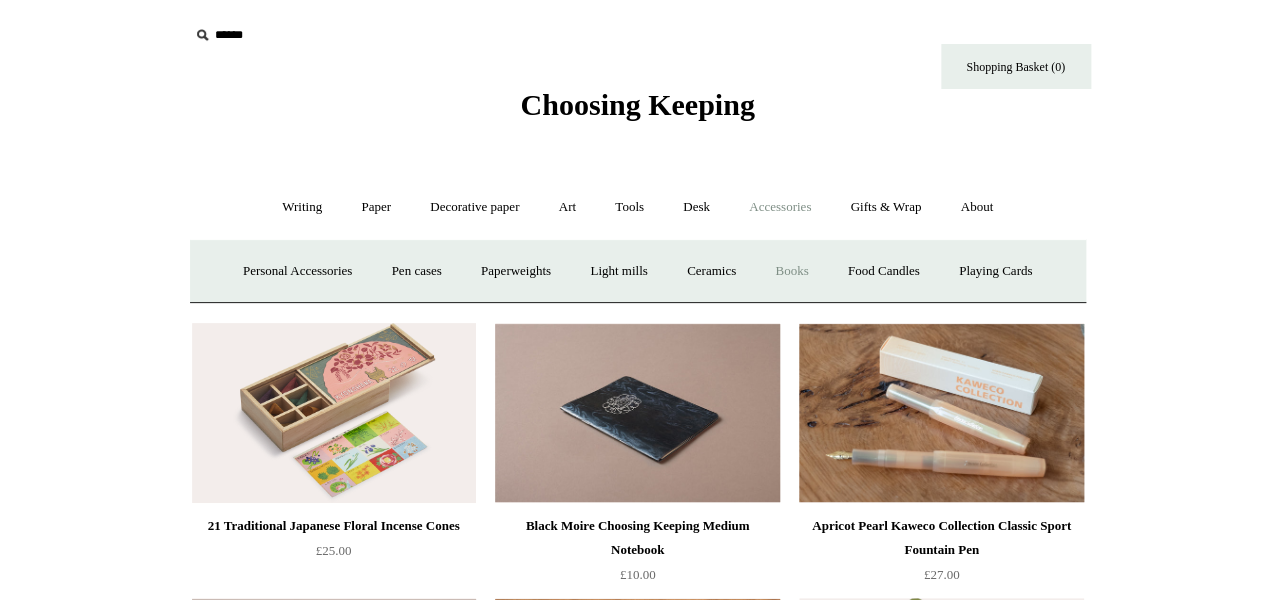 click on "Books" at bounding box center (791, 271) 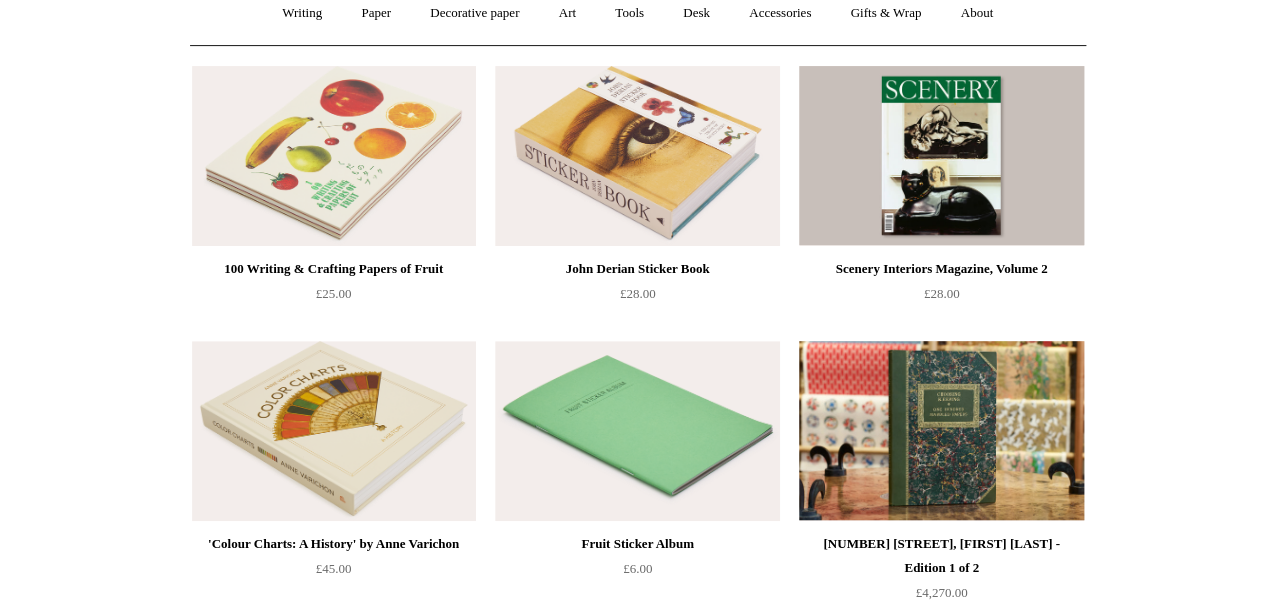 scroll, scrollTop: 184, scrollLeft: 0, axis: vertical 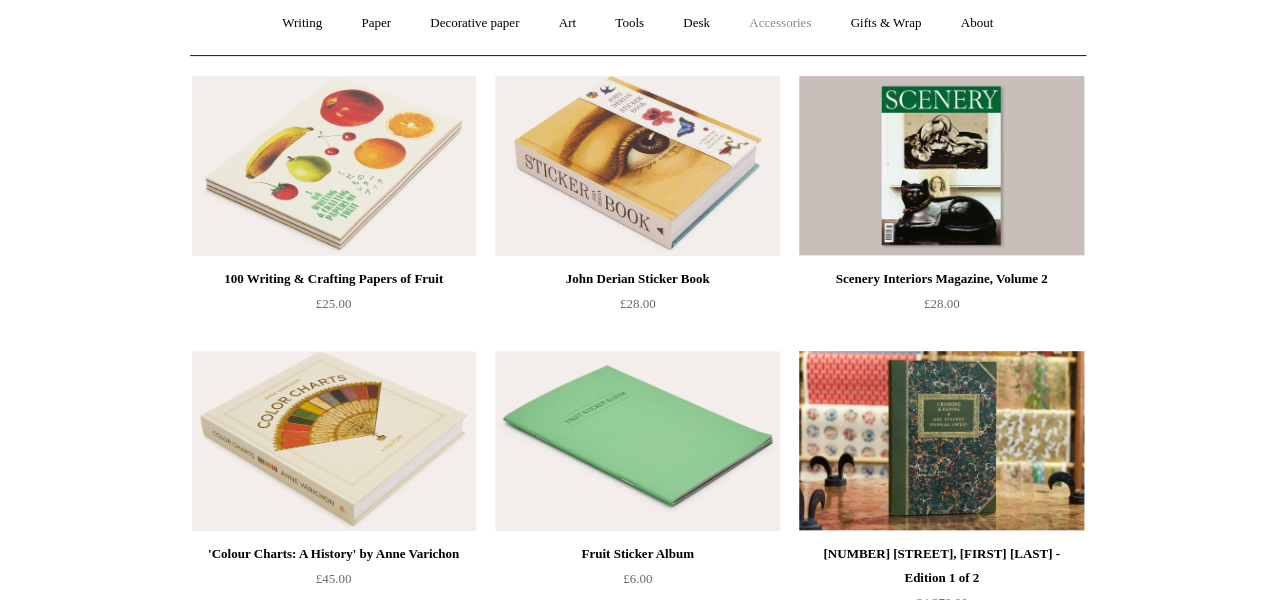 click on "Accessories +" at bounding box center [780, 23] 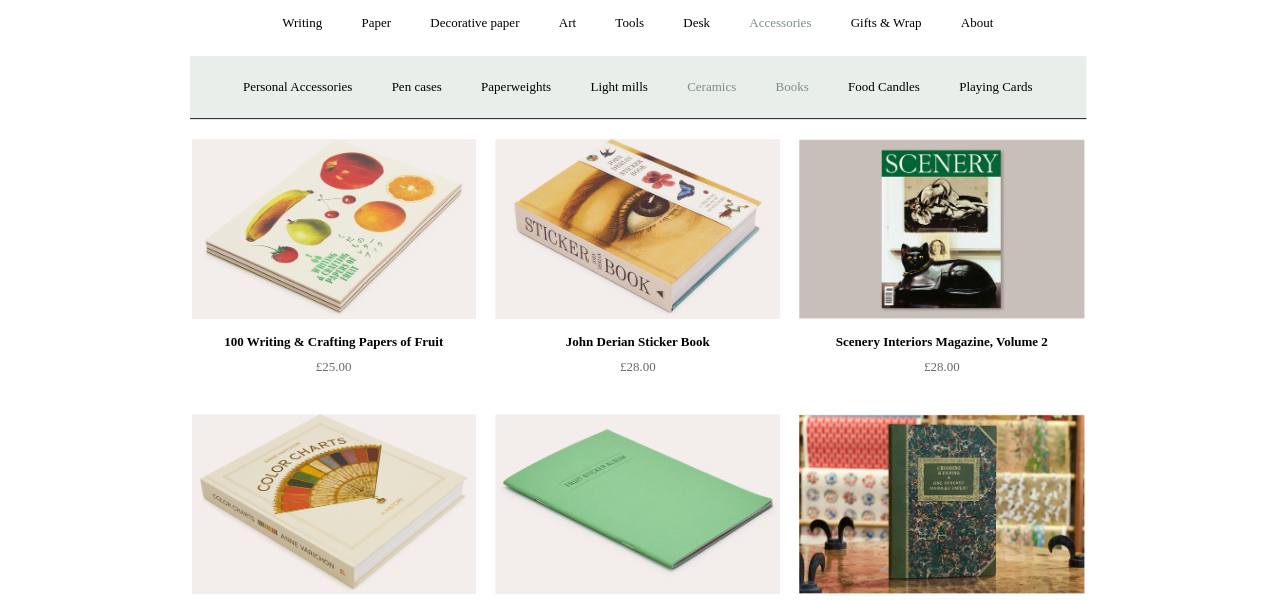 click on "Ceramics  +" at bounding box center (711, 87) 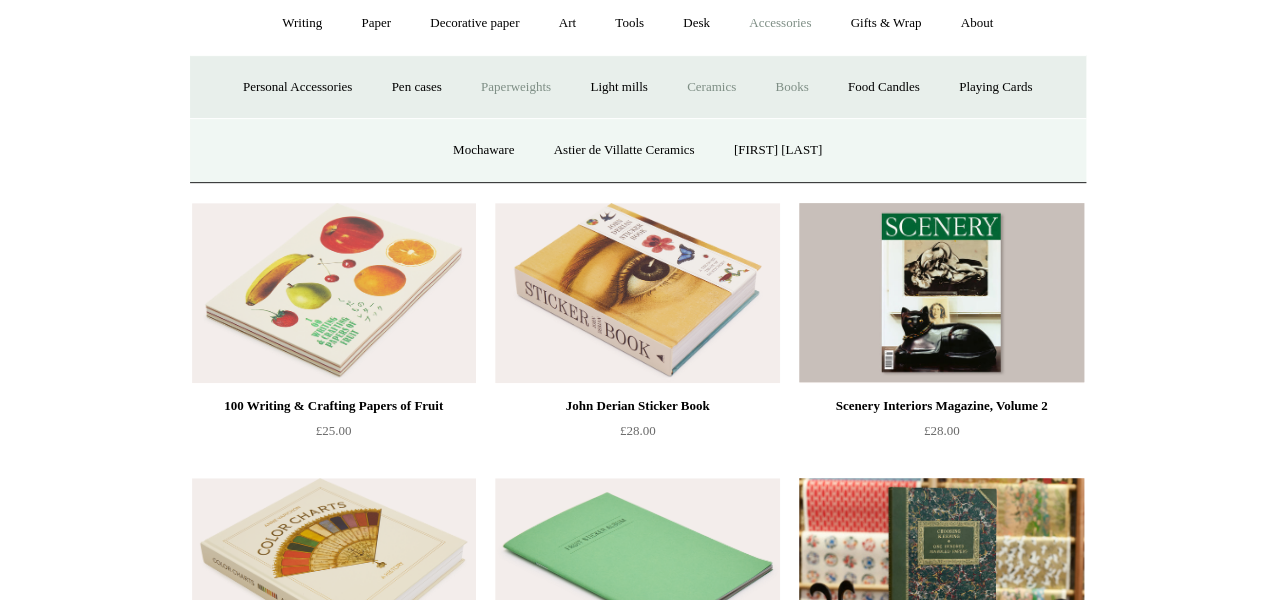 click on "Paperweights +" at bounding box center (516, 87) 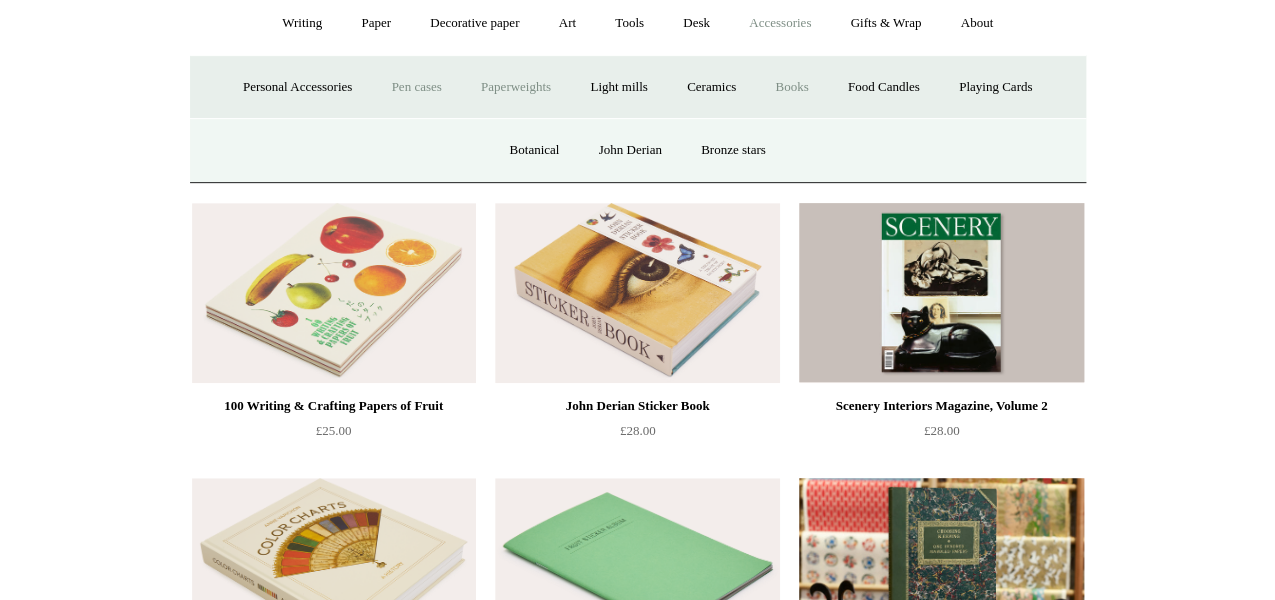 click on "Pen cases" at bounding box center (416, 87) 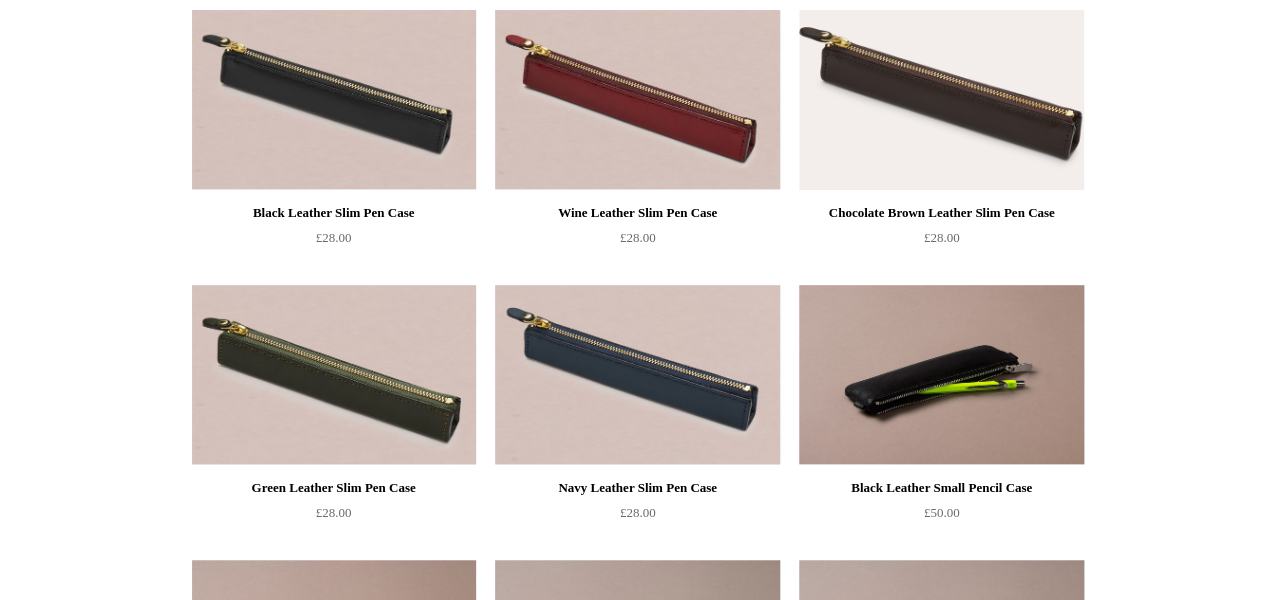 scroll, scrollTop: 254, scrollLeft: 0, axis: vertical 